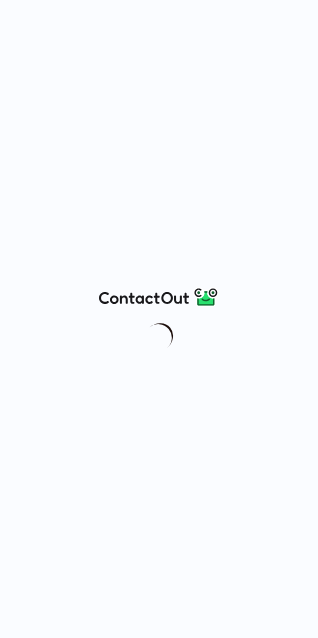 scroll, scrollTop: 0, scrollLeft: 0, axis: both 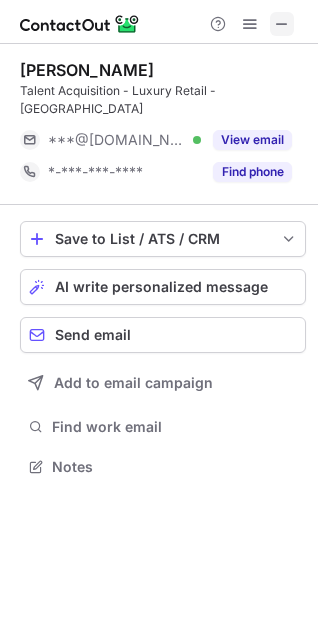 click at bounding box center [282, 24] 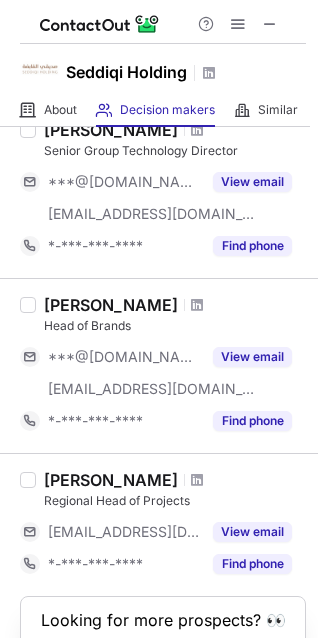 scroll, scrollTop: 1525, scrollLeft: 0, axis: vertical 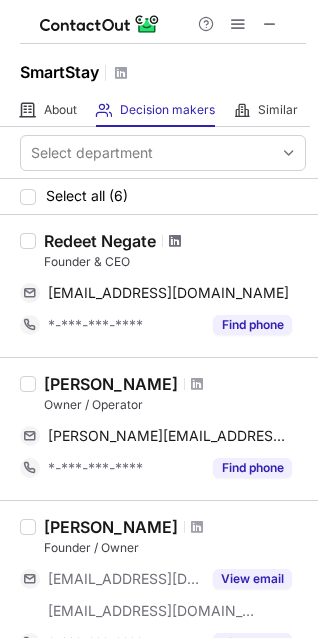 click at bounding box center (175, 241) 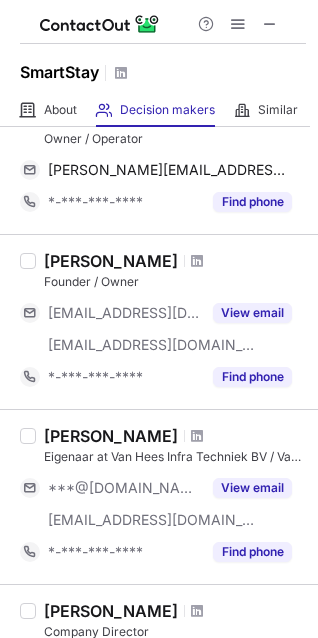 scroll, scrollTop: 333, scrollLeft: 0, axis: vertical 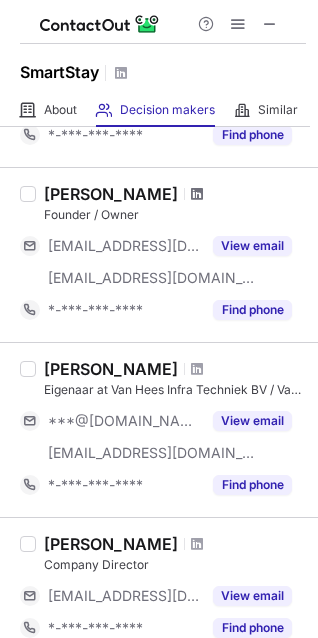 click at bounding box center [197, 194] 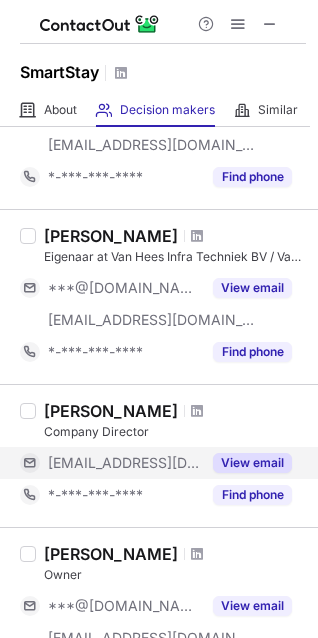 scroll, scrollTop: 600, scrollLeft: 0, axis: vertical 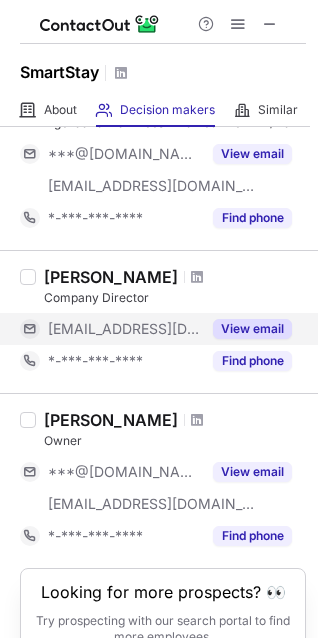 click on "View email" at bounding box center (252, 329) 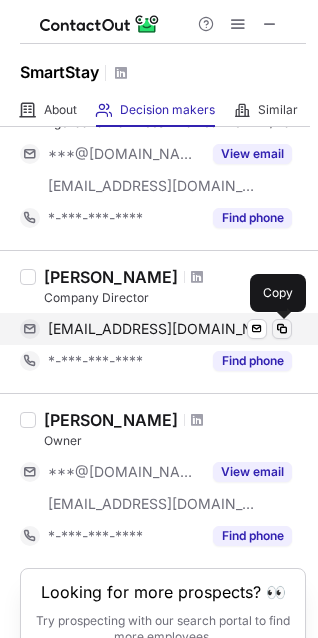 click at bounding box center [282, 329] 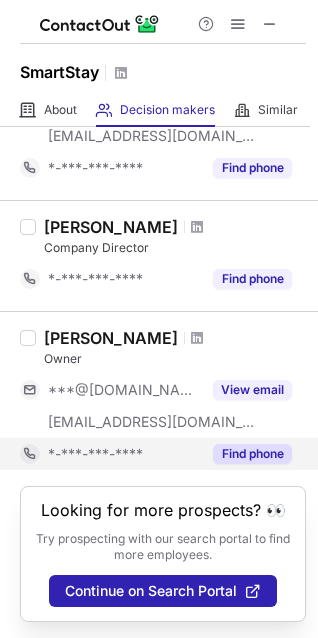 scroll, scrollTop: 400, scrollLeft: 0, axis: vertical 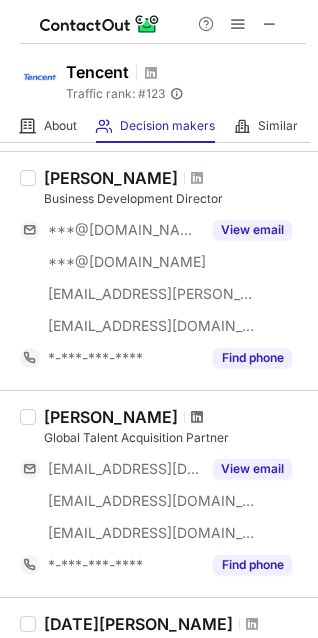 click at bounding box center (197, 417) 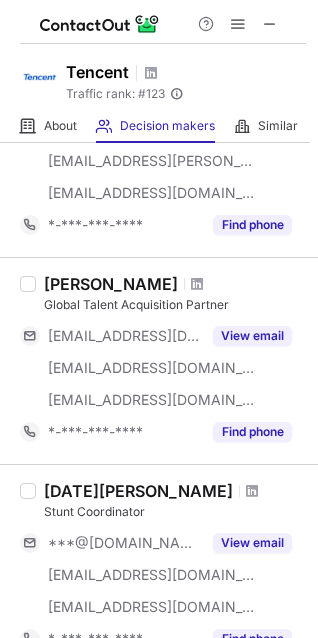scroll, scrollTop: 1733, scrollLeft: 0, axis: vertical 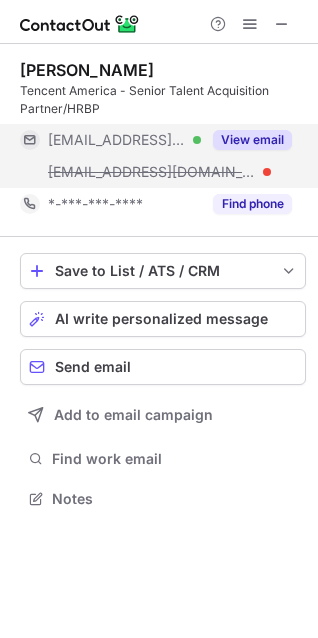 click on "View email" at bounding box center [252, 140] 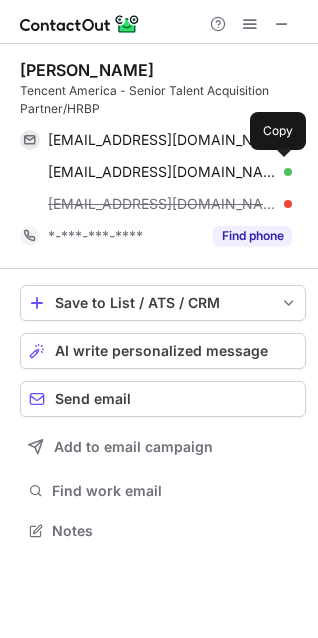 scroll, scrollTop: 10, scrollLeft: 9, axis: both 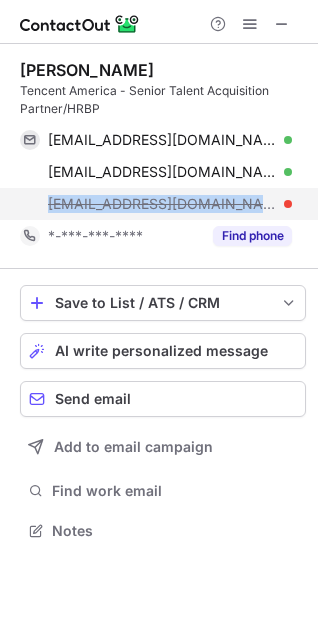 drag, startPoint x: 237, startPoint y: 203, endPoint x: 28, endPoint y: 205, distance: 209.00957 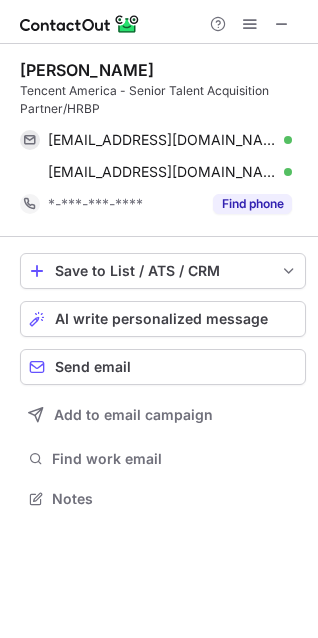 scroll, scrollTop: 484, scrollLeft: 318, axis: both 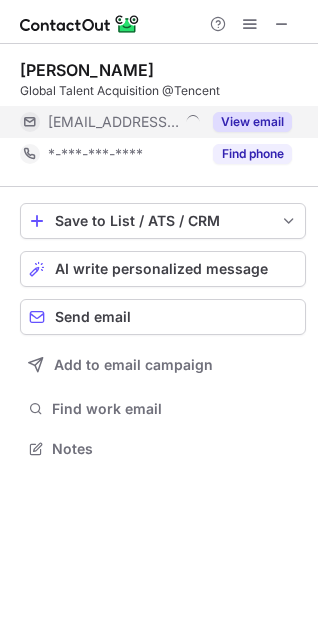 click on "View email" at bounding box center (252, 122) 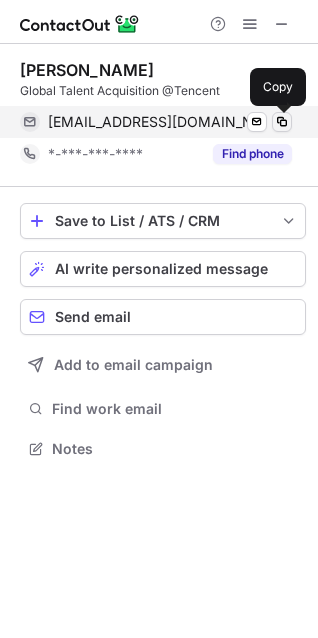 click at bounding box center (282, 122) 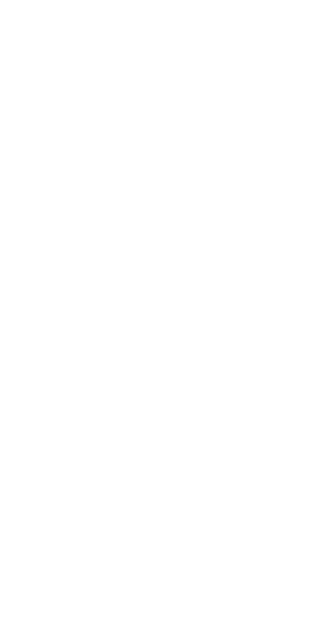 scroll, scrollTop: 0, scrollLeft: 0, axis: both 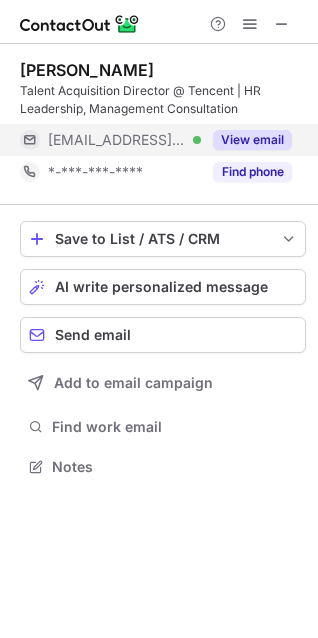 click on "View email" at bounding box center [252, 140] 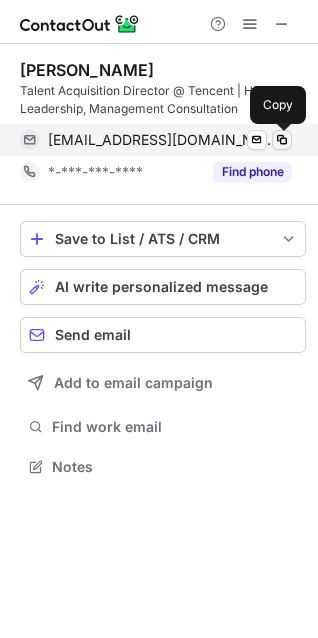 click at bounding box center (282, 140) 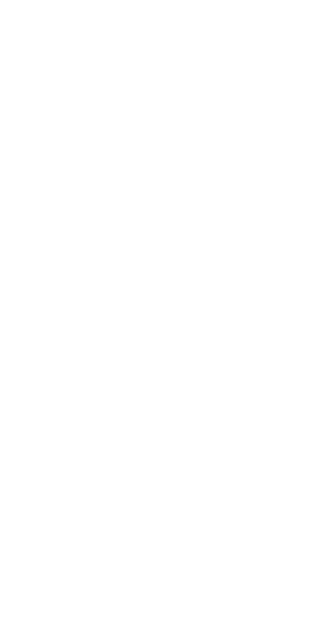 scroll, scrollTop: 0, scrollLeft: 0, axis: both 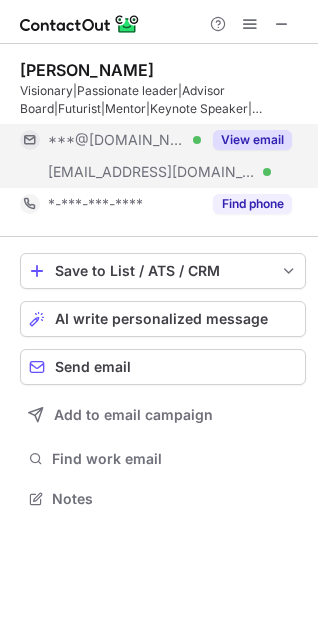 click on "View email" at bounding box center (252, 140) 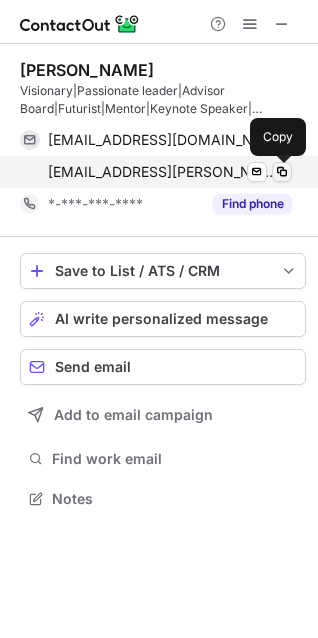 click at bounding box center [282, 172] 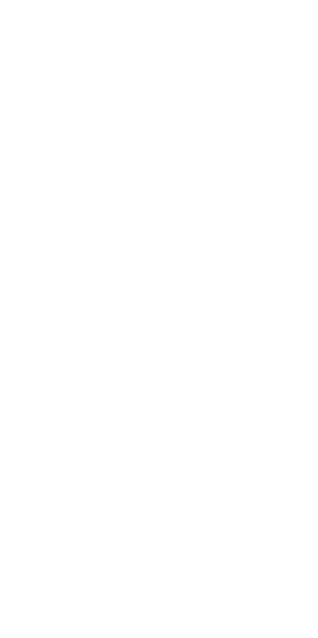 scroll, scrollTop: 0, scrollLeft: 0, axis: both 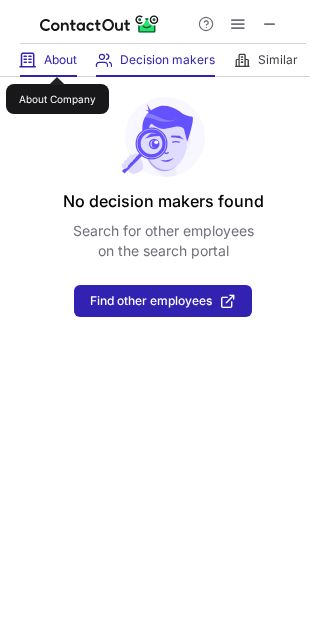 click on "About" at bounding box center (60, 60) 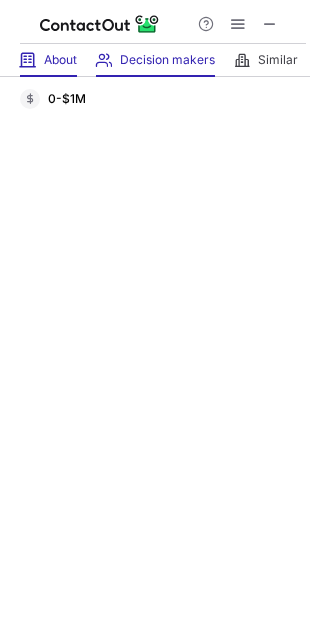 click on "Decision makers" at bounding box center (167, 60) 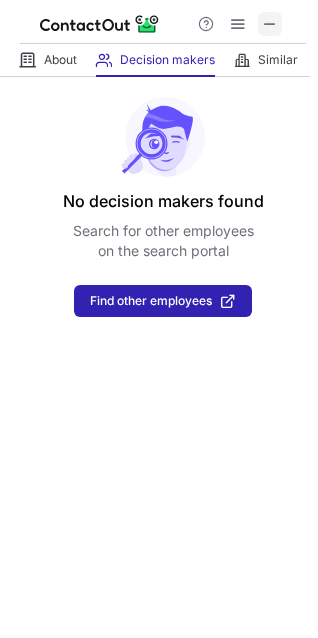 click at bounding box center (270, 24) 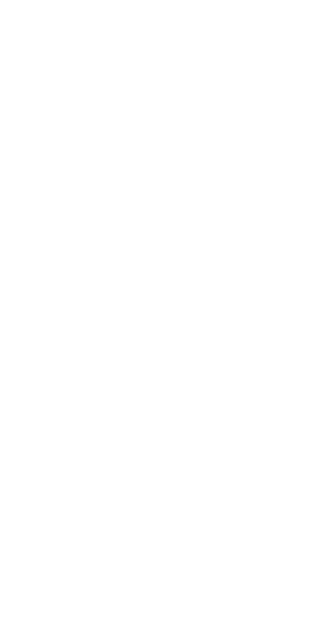 scroll, scrollTop: 0, scrollLeft: 0, axis: both 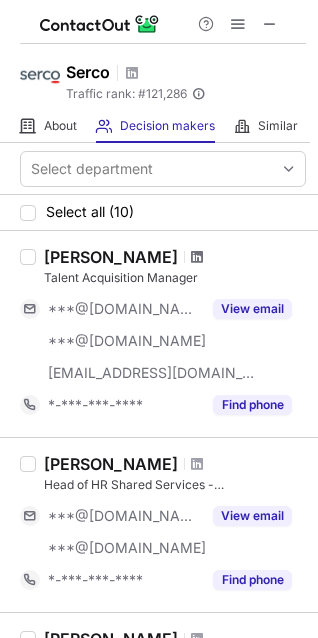 click at bounding box center [197, 257] 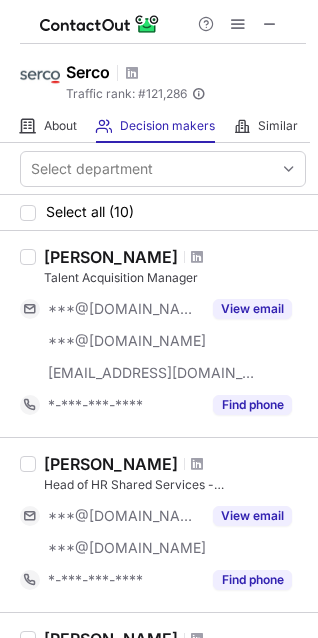 scroll, scrollTop: 66, scrollLeft: 0, axis: vertical 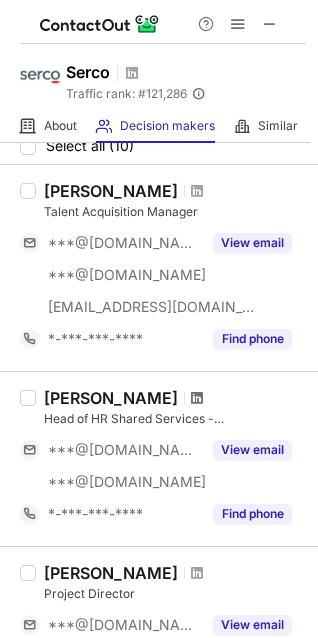 click at bounding box center [197, 398] 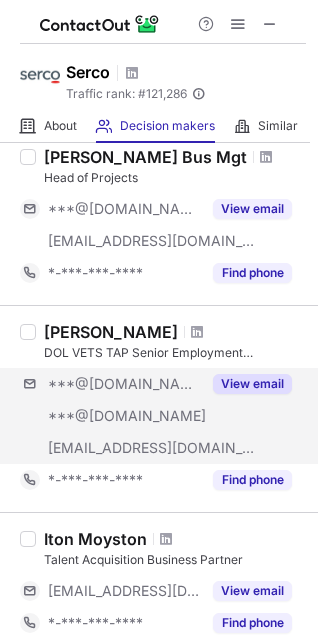 scroll, scrollTop: 866, scrollLeft: 0, axis: vertical 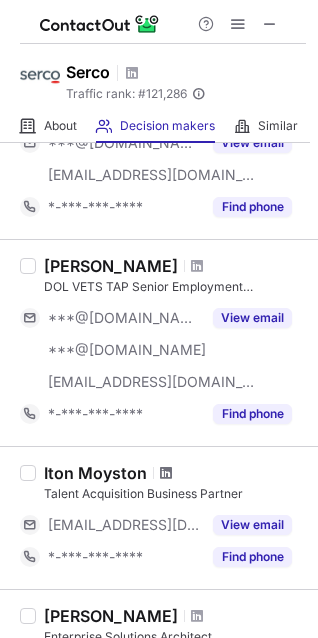 click at bounding box center [166, 473] 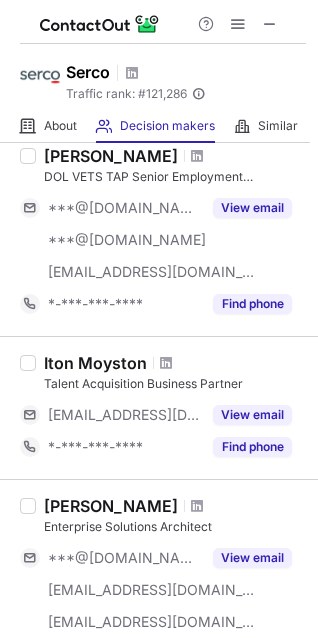 scroll, scrollTop: 843, scrollLeft: 0, axis: vertical 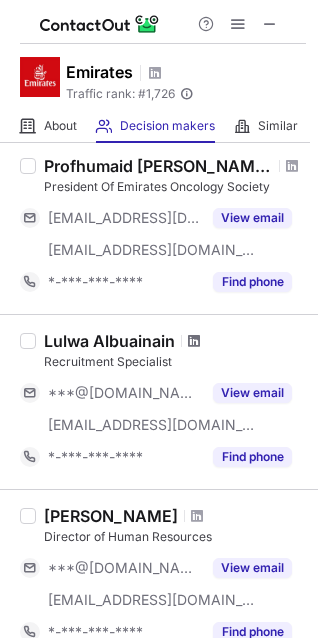 click at bounding box center [194, 341] 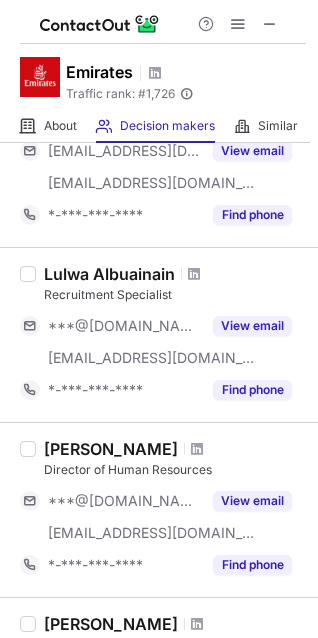 scroll, scrollTop: 400, scrollLeft: 0, axis: vertical 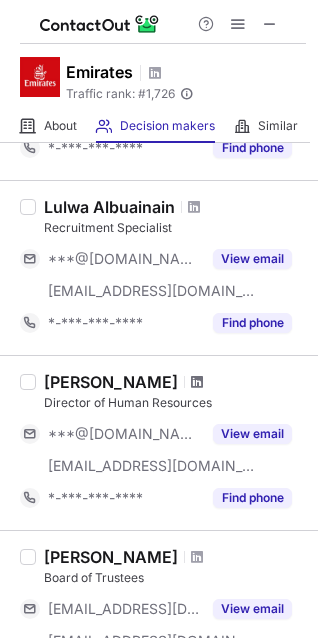 click at bounding box center (197, 382) 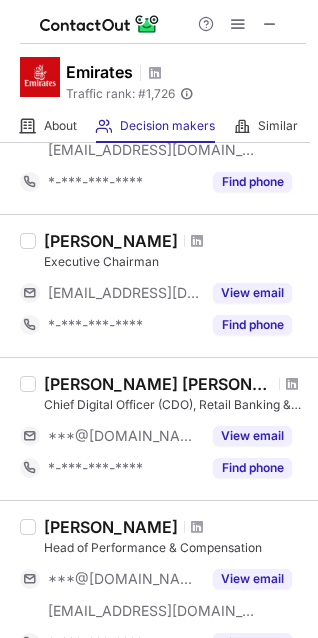 scroll, scrollTop: 1133, scrollLeft: 0, axis: vertical 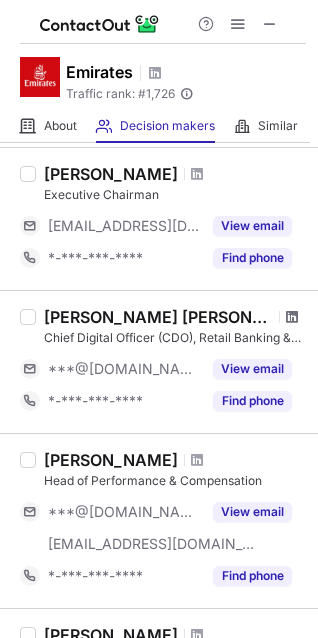 click at bounding box center (292, 317) 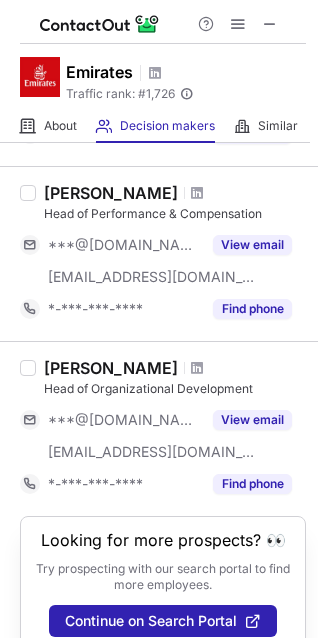 scroll, scrollTop: 1445, scrollLeft: 0, axis: vertical 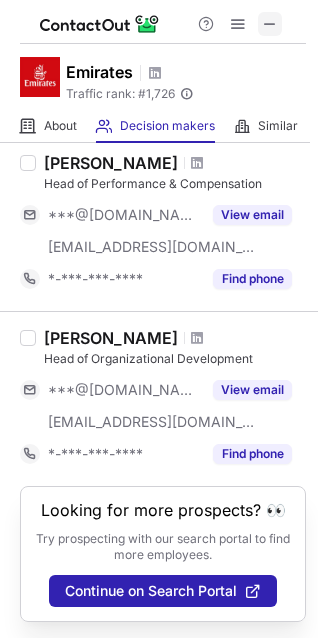 click at bounding box center (270, 24) 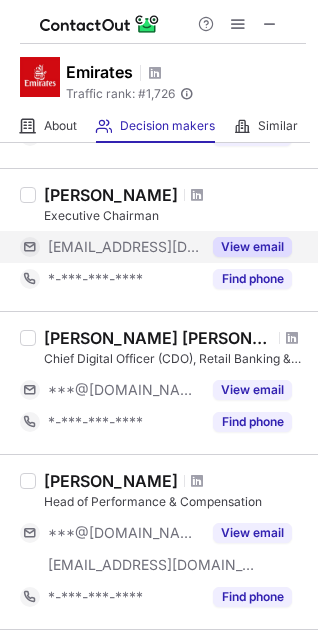 scroll, scrollTop: 1445, scrollLeft: 0, axis: vertical 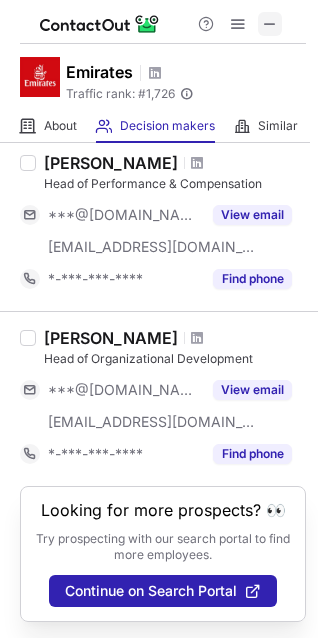 click at bounding box center [270, 24] 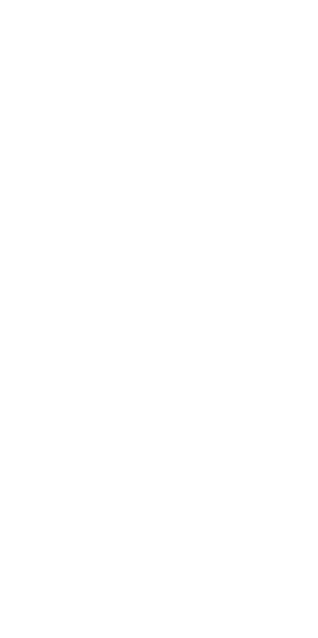scroll, scrollTop: 0, scrollLeft: 0, axis: both 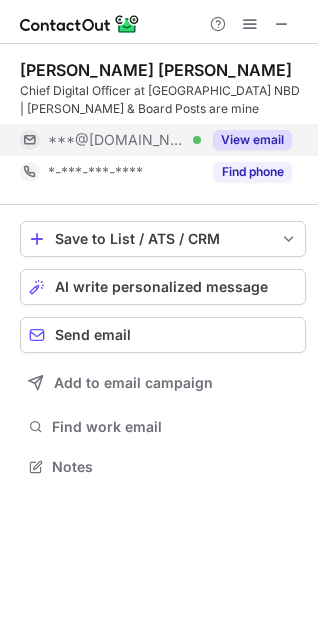 click on "View email" at bounding box center [252, 140] 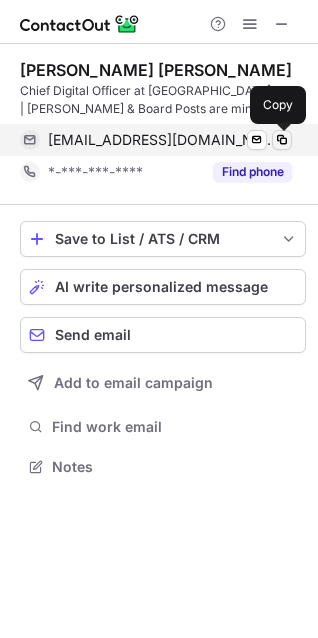 click at bounding box center [282, 140] 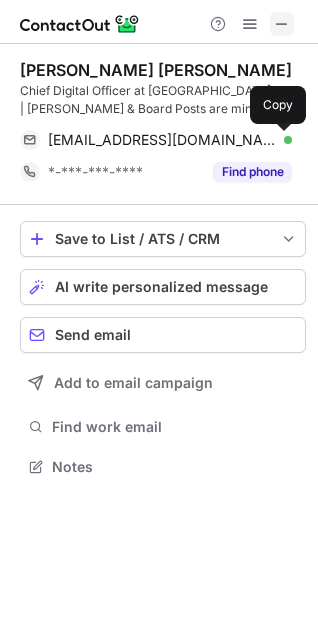 click at bounding box center (282, 24) 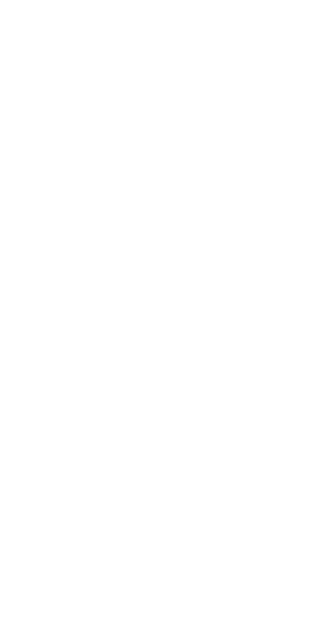 scroll, scrollTop: 0, scrollLeft: 0, axis: both 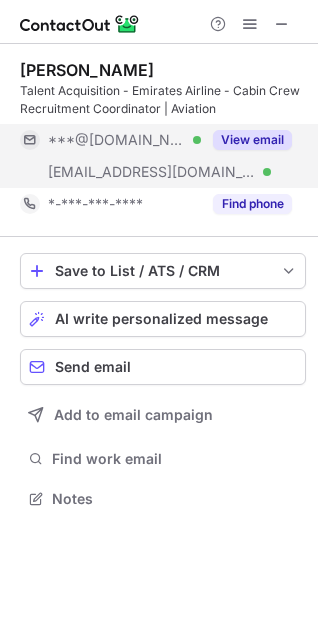 click on "View email" at bounding box center [252, 140] 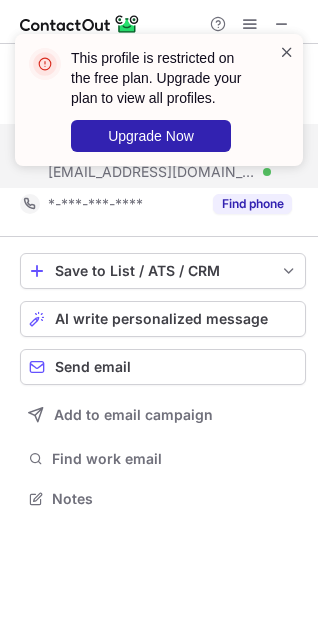 click at bounding box center [287, 52] 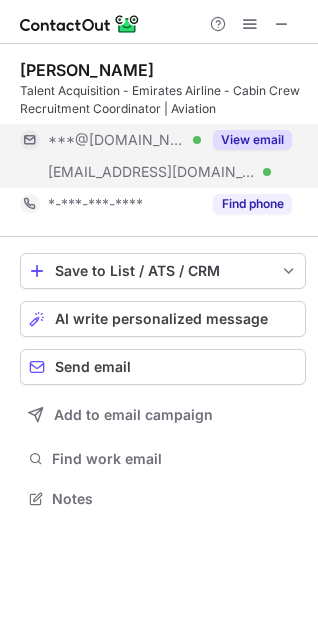 click on "***@emirates.com" at bounding box center (152, 172) 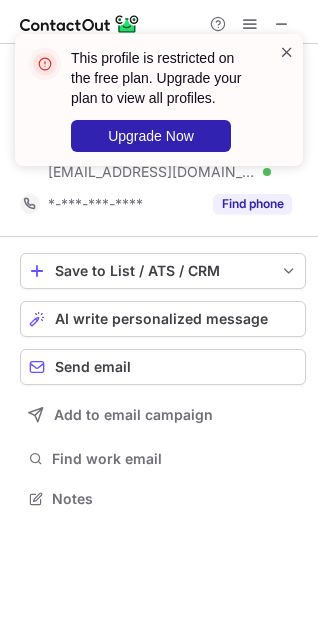 click at bounding box center (287, 52) 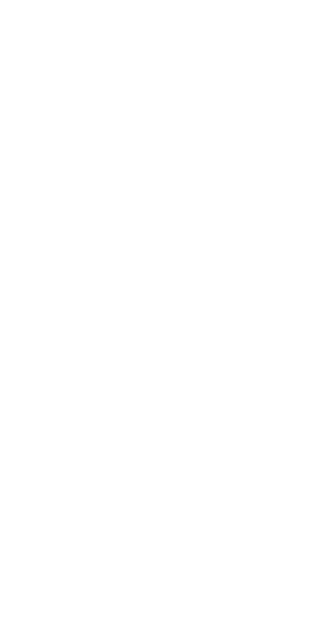 scroll, scrollTop: 0, scrollLeft: 0, axis: both 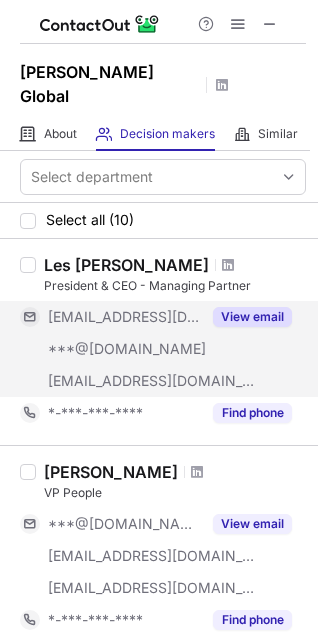click on "View email" at bounding box center [252, 317] 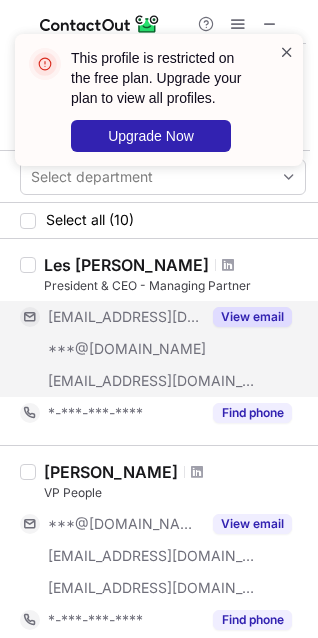 click at bounding box center [287, 52] 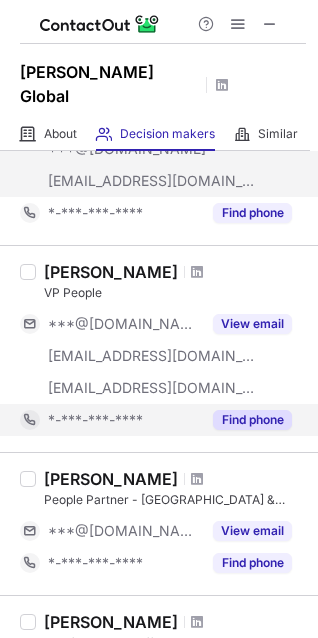 scroll, scrollTop: 133, scrollLeft: 0, axis: vertical 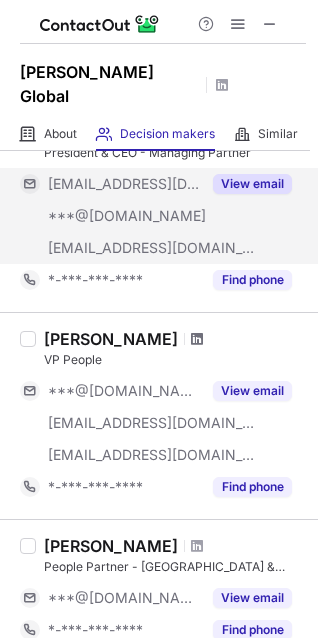 click at bounding box center (197, 339) 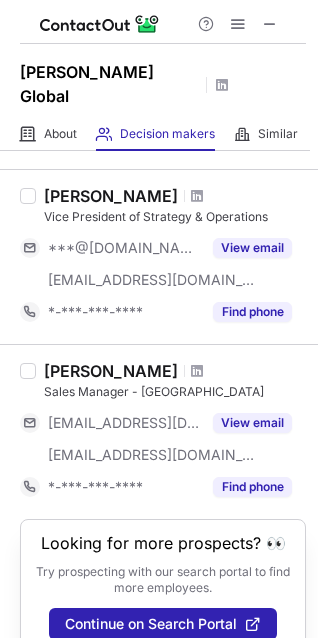 scroll, scrollTop: 1557, scrollLeft: 0, axis: vertical 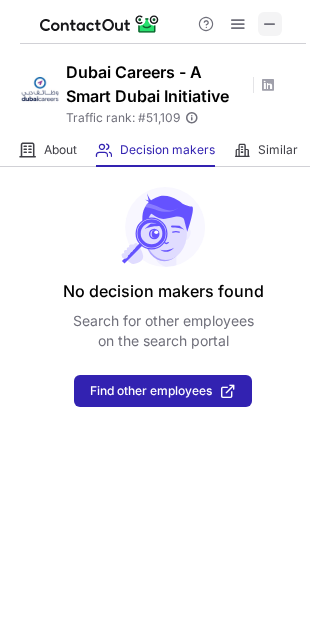 click at bounding box center (270, 24) 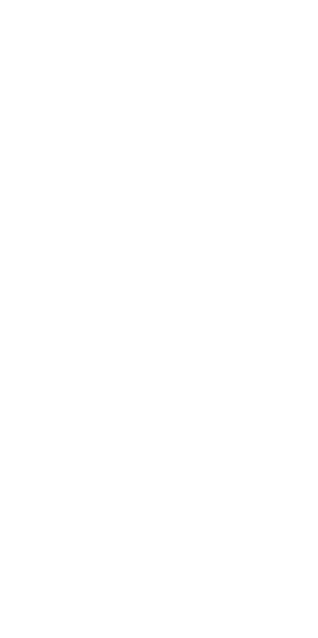 scroll, scrollTop: 0, scrollLeft: 0, axis: both 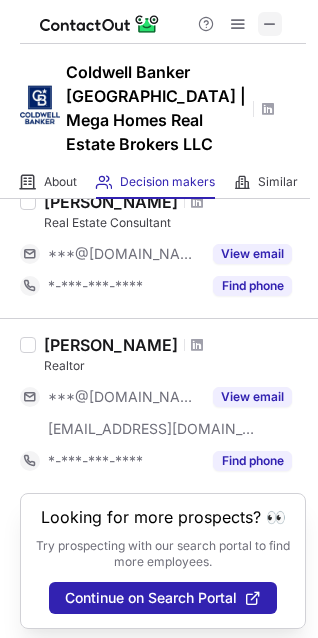 click at bounding box center [270, 24] 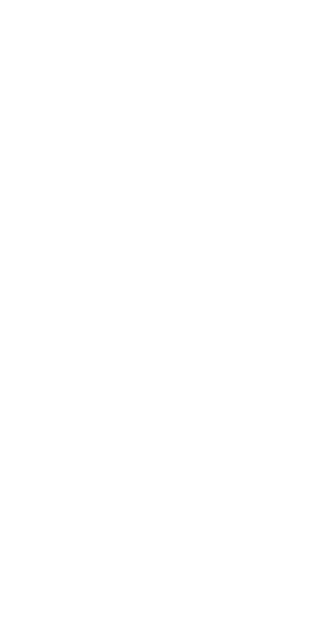 scroll, scrollTop: 0, scrollLeft: 0, axis: both 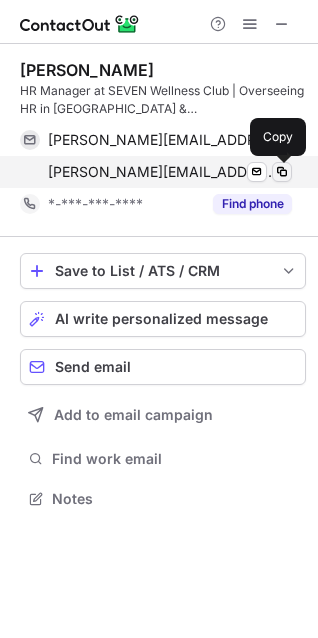 click at bounding box center [282, 172] 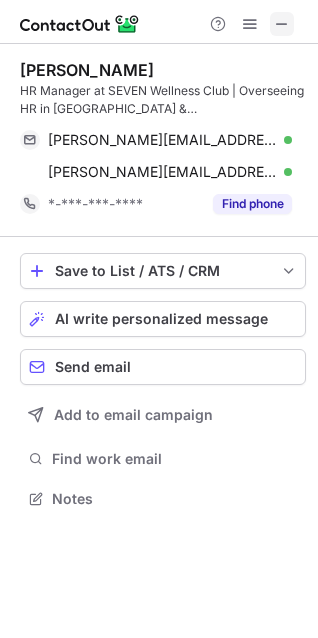 click at bounding box center [282, 24] 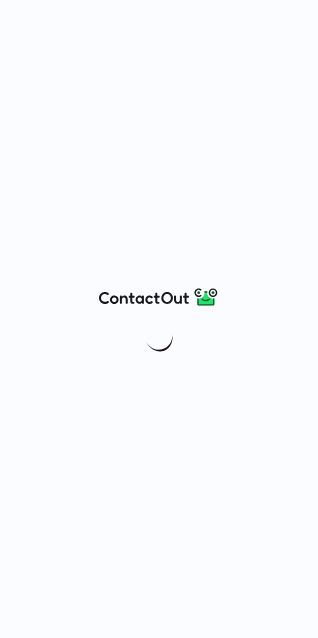 scroll, scrollTop: 0, scrollLeft: 0, axis: both 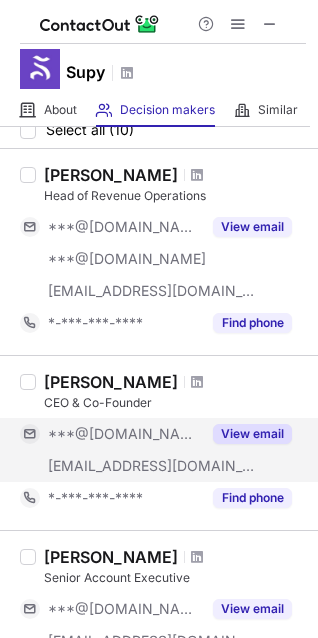 click on "View email" at bounding box center [252, 434] 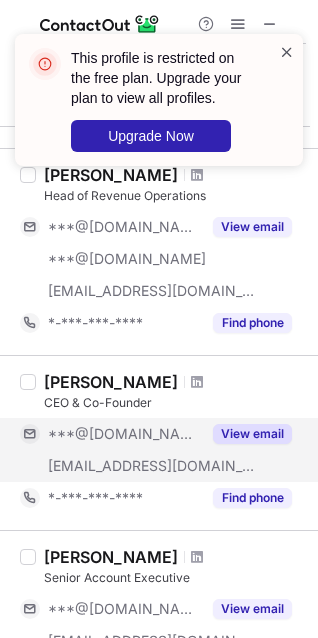 click at bounding box center [287, 52] 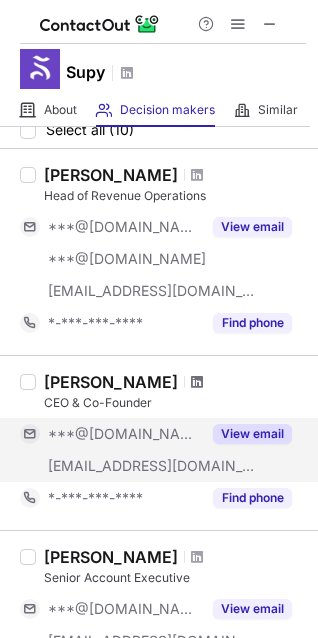 click at bounding box center (197, 382) 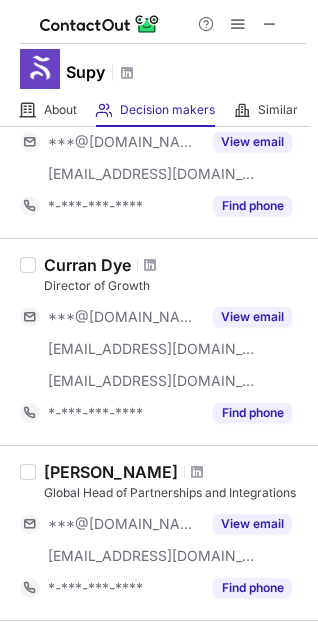 scroll, scrollTop: 600, scrollLeft: 0, axis: vertical 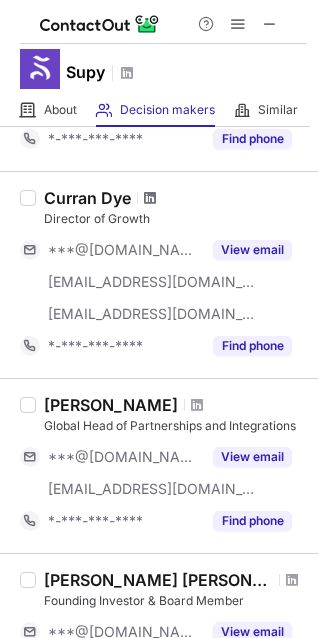 click at bounding box center (150, 198) 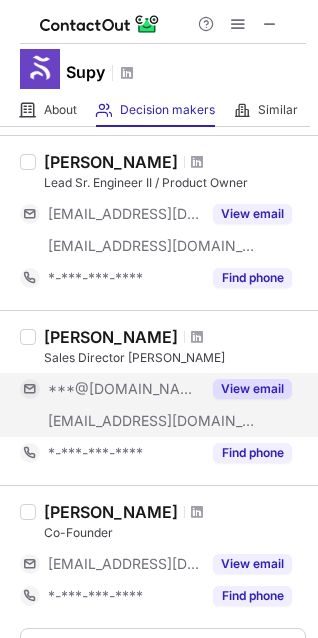 scroll, scrollTop: 1533, scrollLeft: 0, axis: vertical 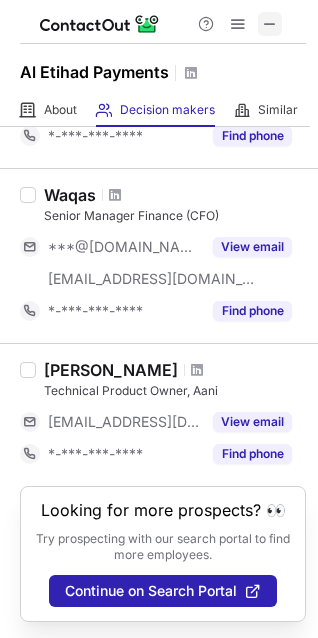 click at bounding box center (270, 24) 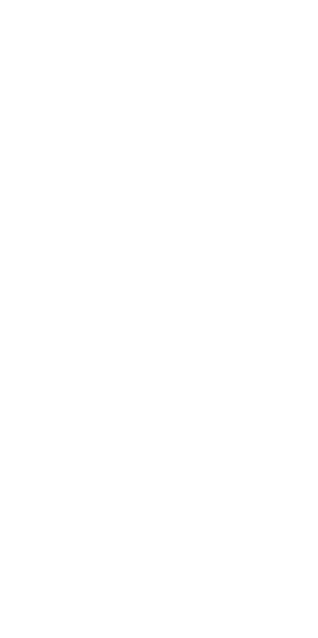 scroll, scrollTop: 0, scrollLeft: 0, axis: both 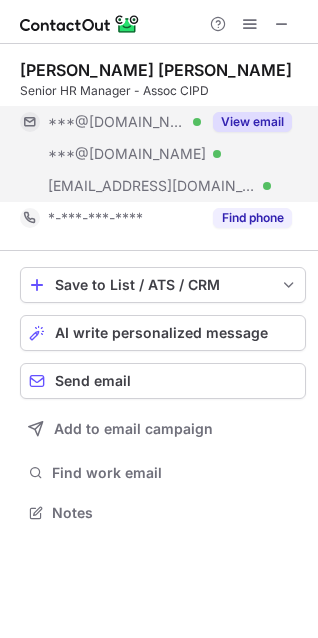 click on "View email" at bounding box center (252, 122) 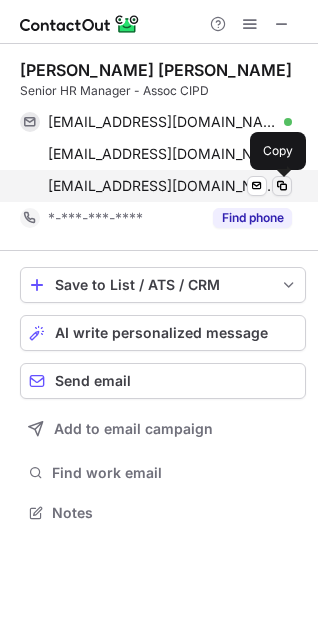 click at bounding box center (282, 186) 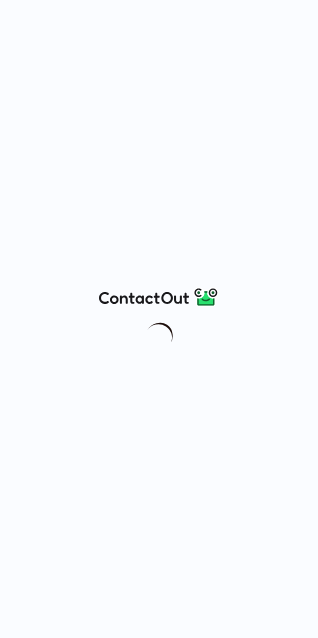scroll, scrollTop: 0, scrollLeft: 0, axis: both 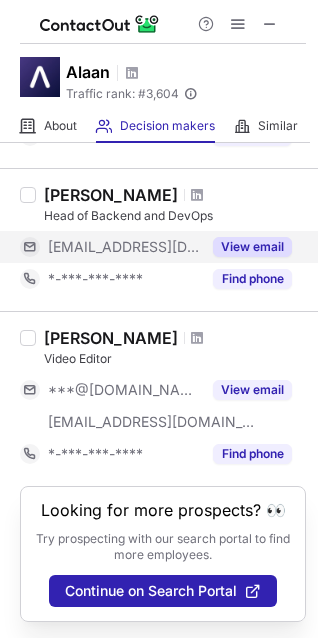 click on "View email" at bounding box center [252, 247] 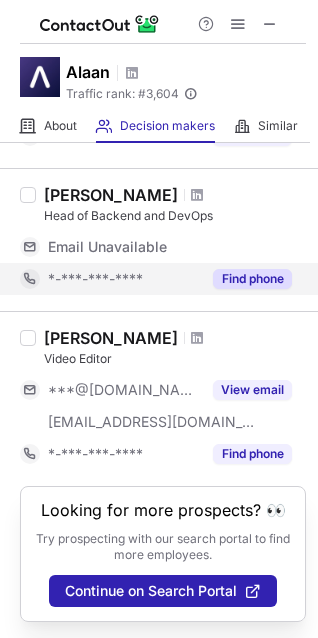 scroll, scrollTop: 1266, scrollLeft: 0, axis: vertical 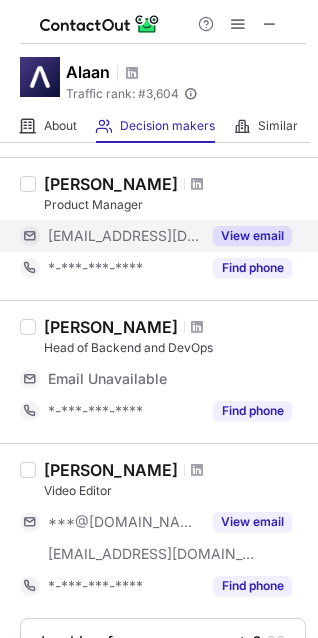 click on "View email" at bounding box center [252, 236] 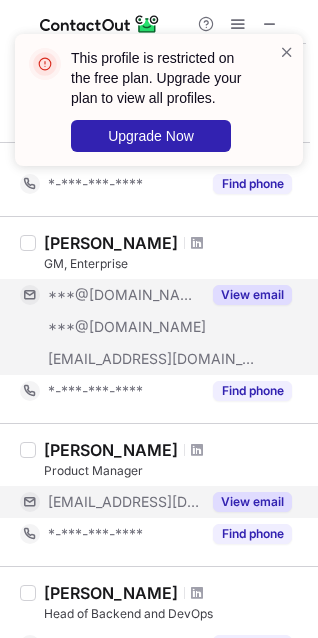 scroll, scrollTop: 800, scrollLeft: 0, axis: vertical 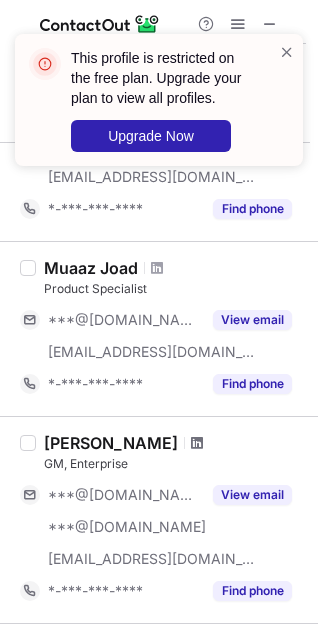 click at bounding box center (197, 443) 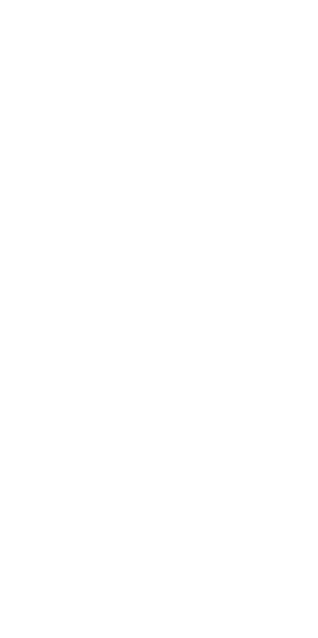 scroll, scrollTop: 0, scrollLeft: 0, axis: both 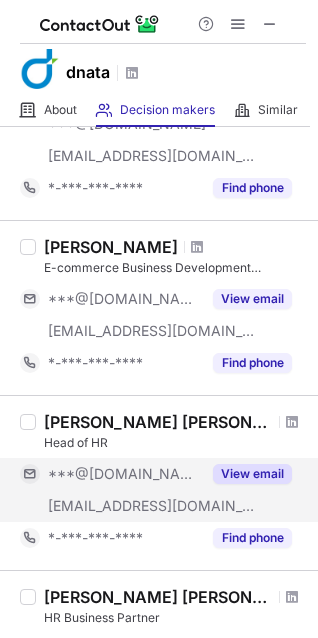click on "View email" at bounding box center (252, 474) 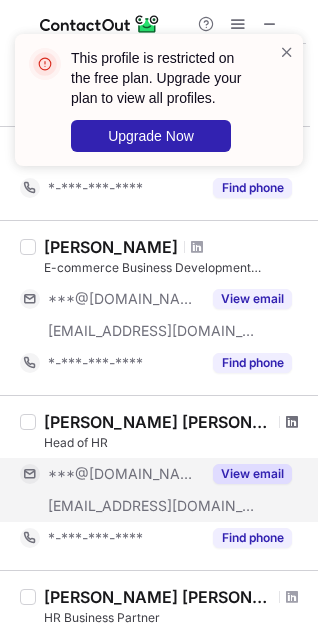 click at bounding box center [292, 422] 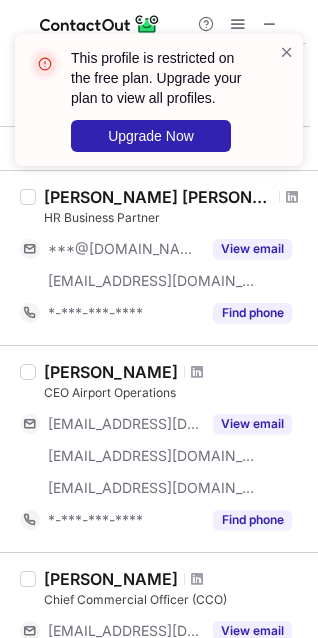 scroll, scrollTop: 1589, scrollLeft: 0, axis: vertical 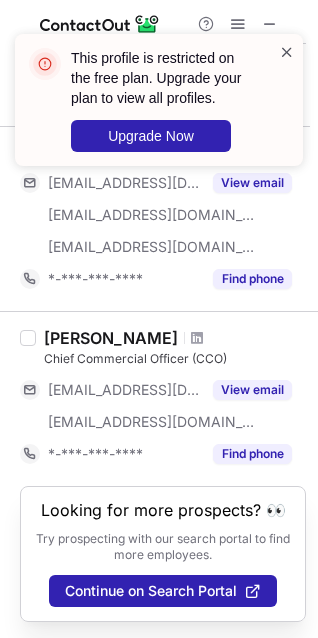 click at bounding box center [287, 52] 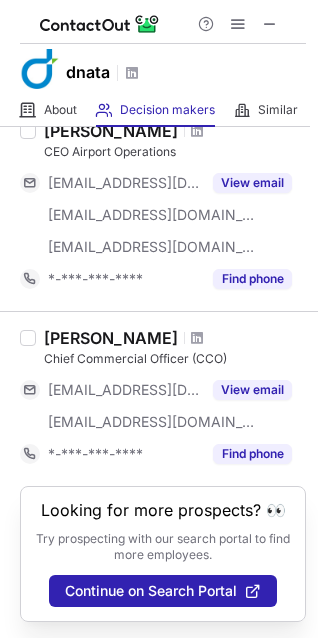 click on "This profile is restricted on the free plan. Upgrade your plan to view all profiles. Upgrade Now" at bounding box center [159, 34] 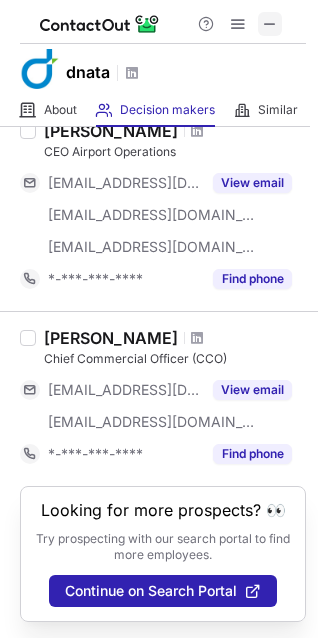 click at bounding box center (270, 24) 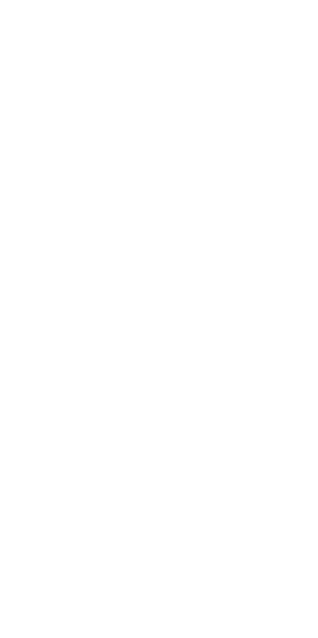 scroll, scrollTop: 0, scrollLeft: 0, axis: both 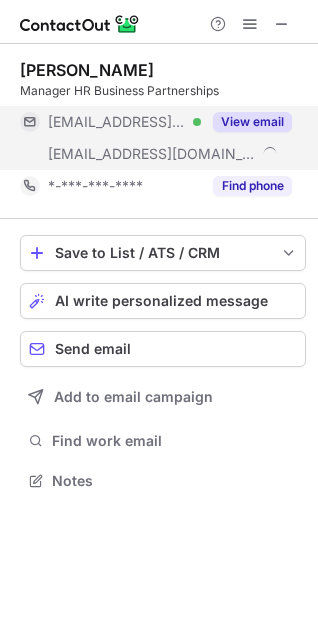 click on "View email" at bounding box center [252, 122] 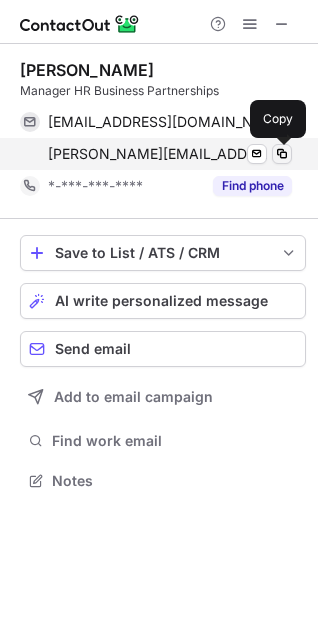 click at bounding box center (282, 154) 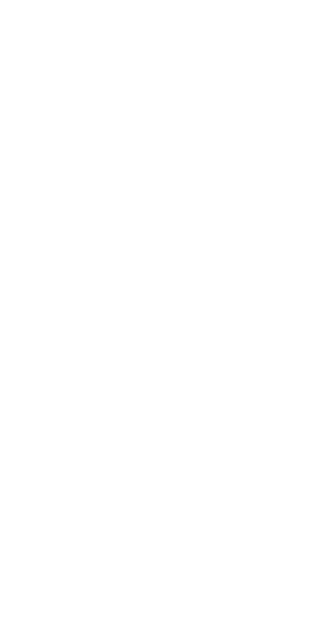 scroll, scrollTop: 0, scrollLeft: 0, axis: both 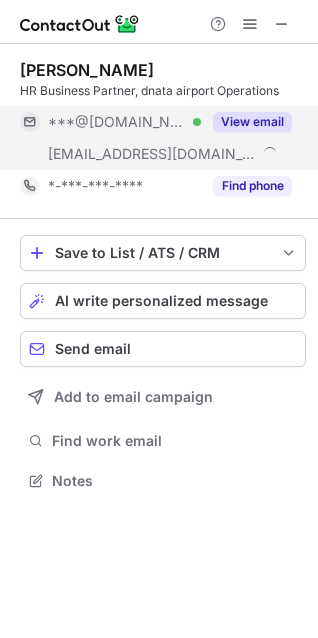 click on "View email" at bounding box center [252, 122] 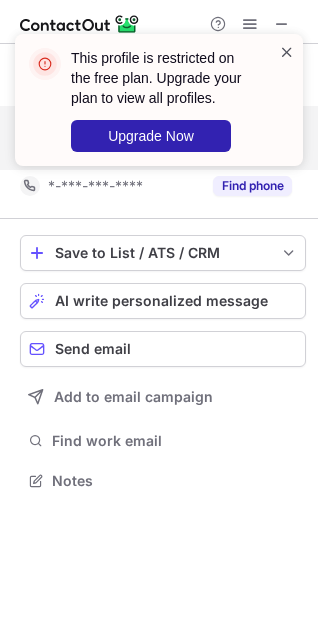 click at bounding box center (287, 52) 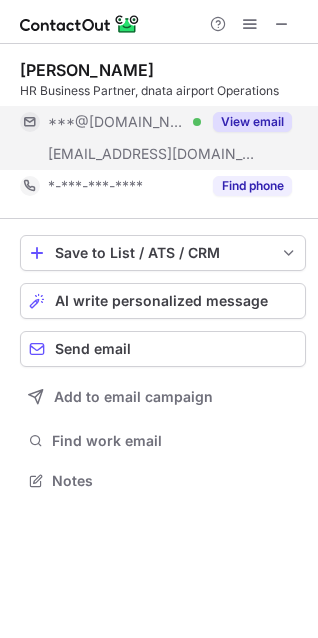 click on "View email" at bounding box center (252, 122) 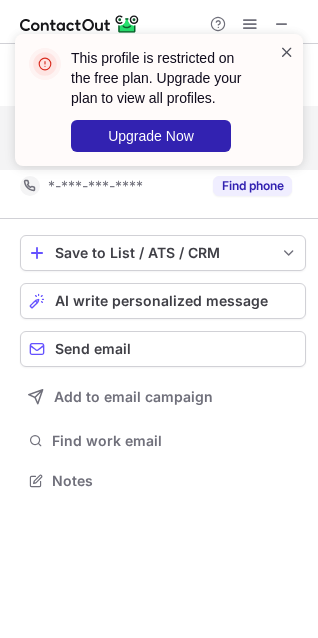 click at bounding box center (287, 52) 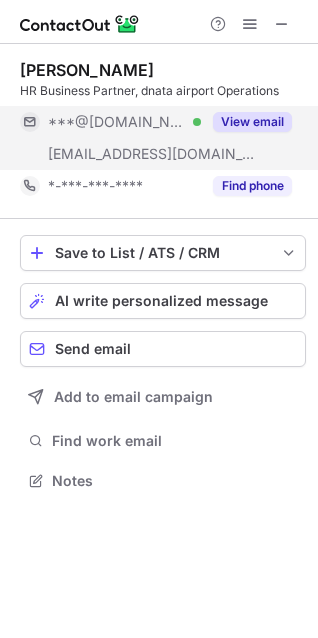 click on "This profile is restricted on the free plan. Upgrade your plan to view all profiles. Upgrade Now" at bounding box center (159, 34) 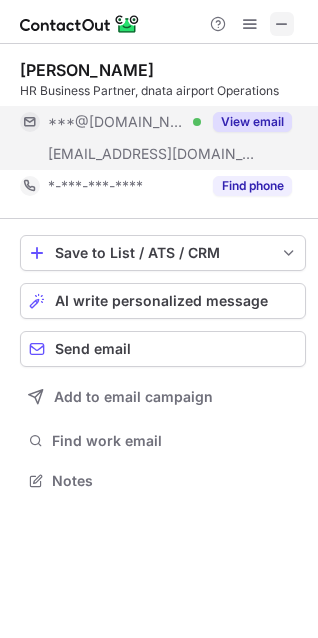 click at bounding box center (282, 24) 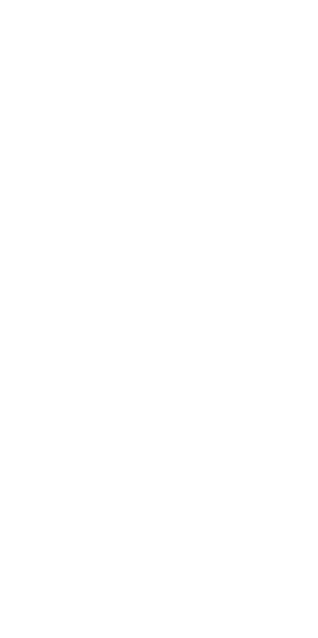 scroll, scrollTop: 0, scrollLeft: 0, axis: both 